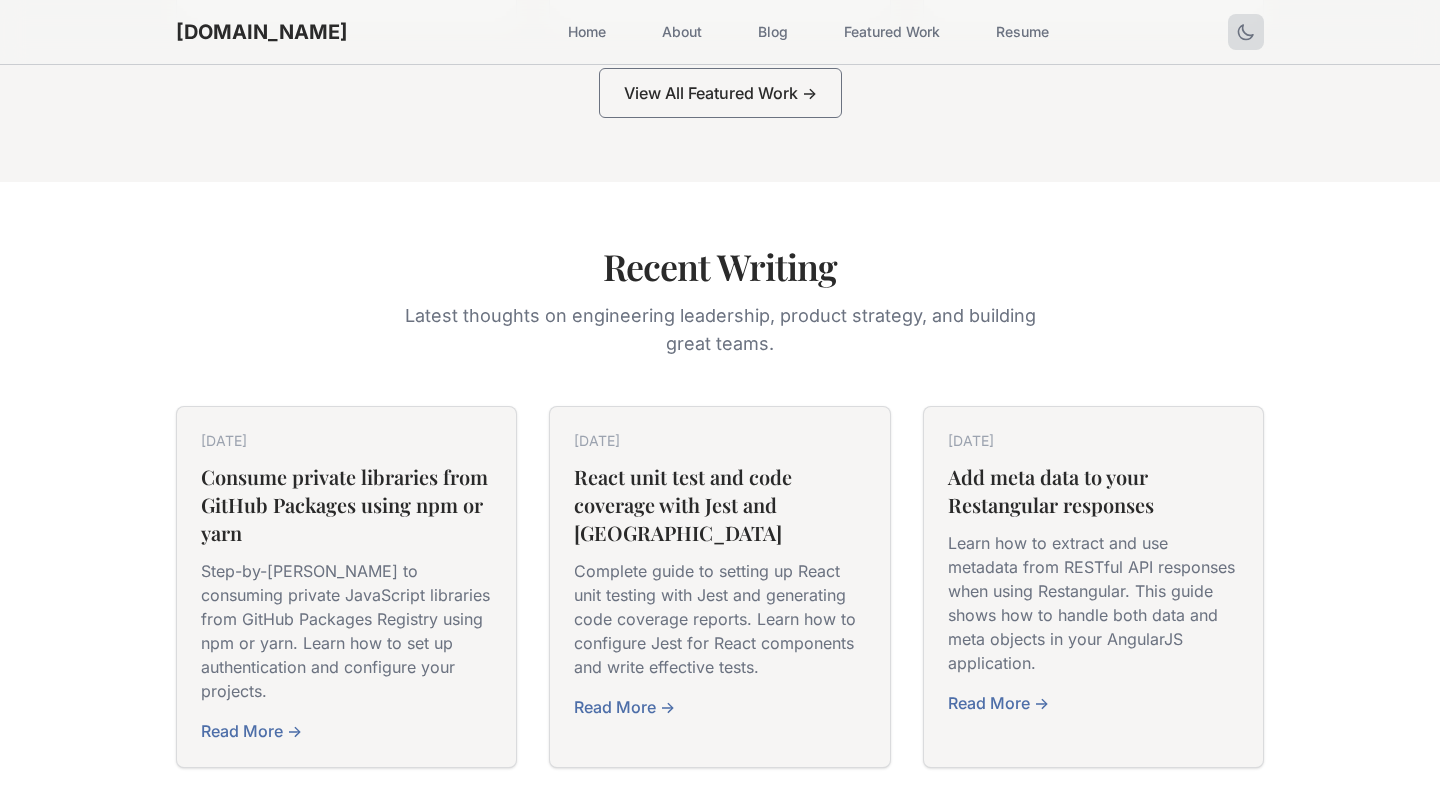 scroll, scrollTop: 2341, scrollLeft: 0, axis: vertical 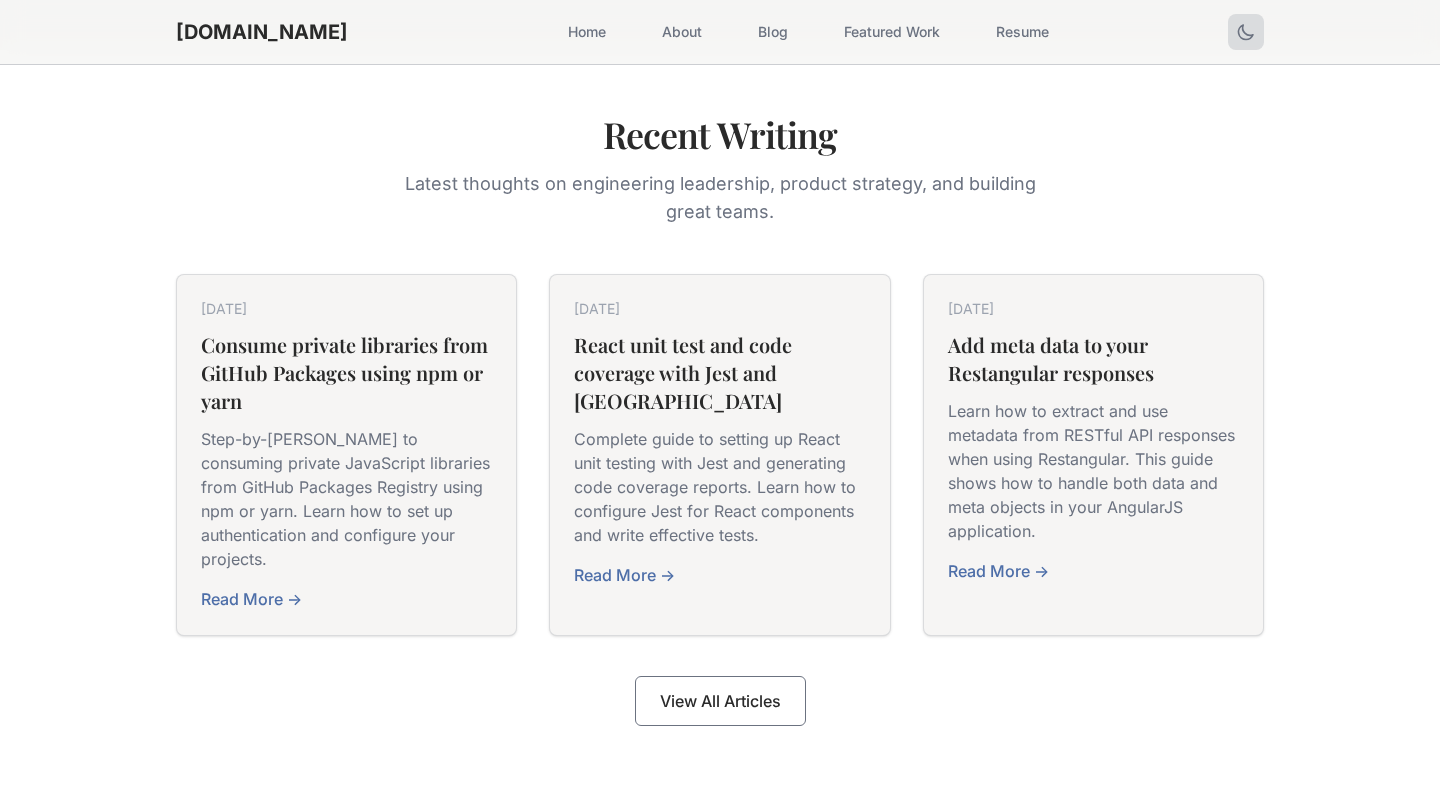 click on "Latest thoughts on engineering leadership, product strategy, and building great teams." at bounding box center [720, 198] 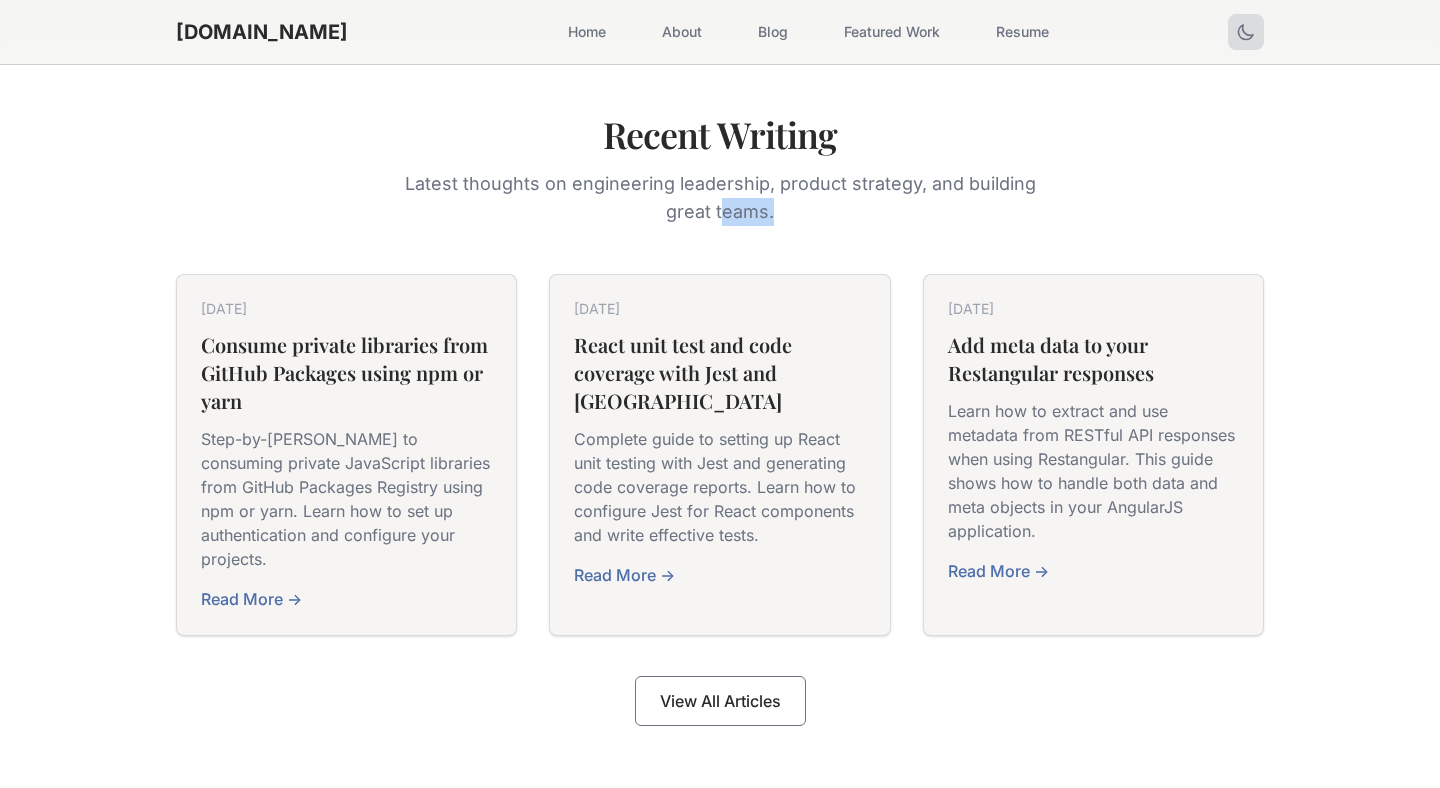 click on "Latest thoughts on engineering leadership, product strategy, and building great teams." at bounding box center (720, 198) 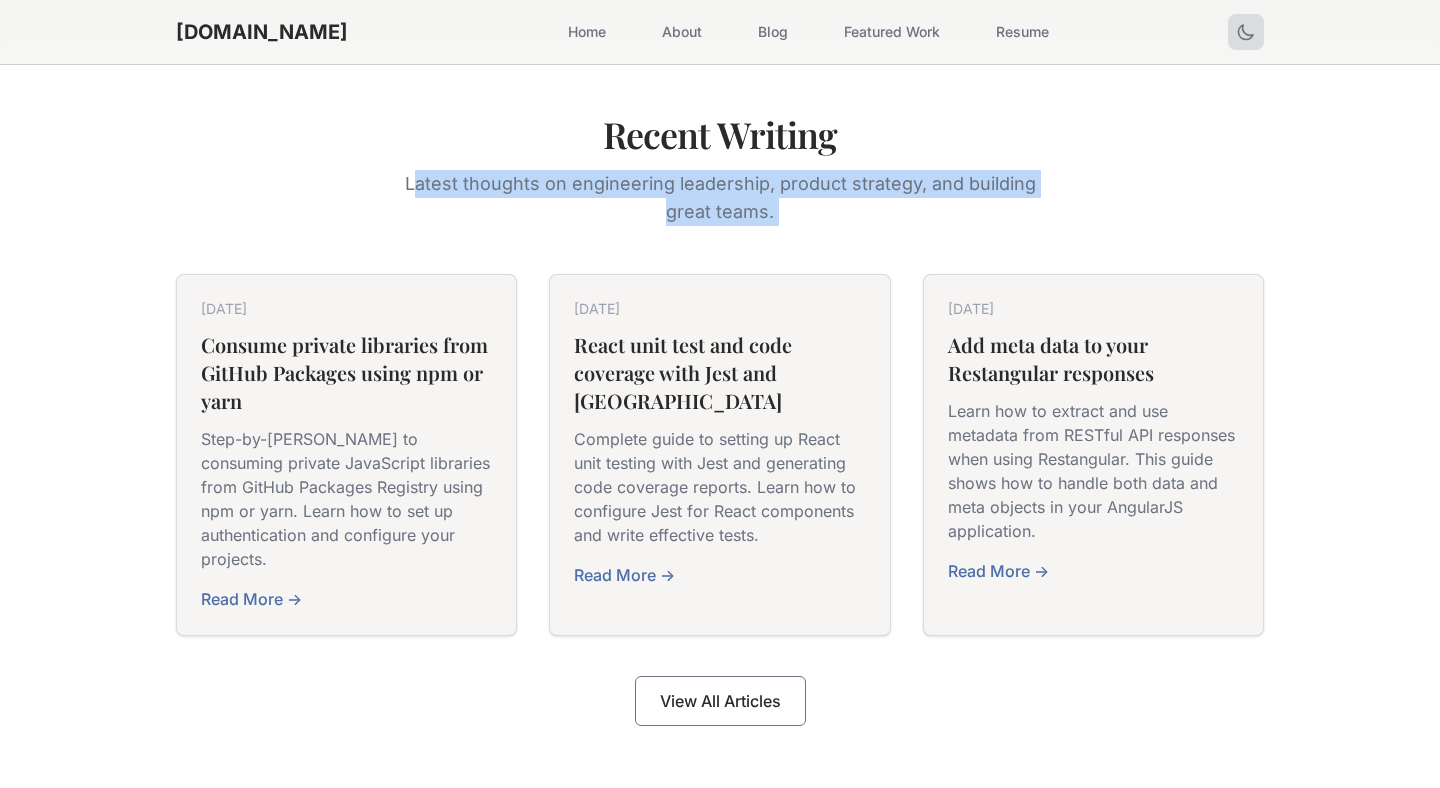 drag, startPoint x: 759, startPoint y: 210, endPoint x: 796, endPoint y: 210, distance: 37 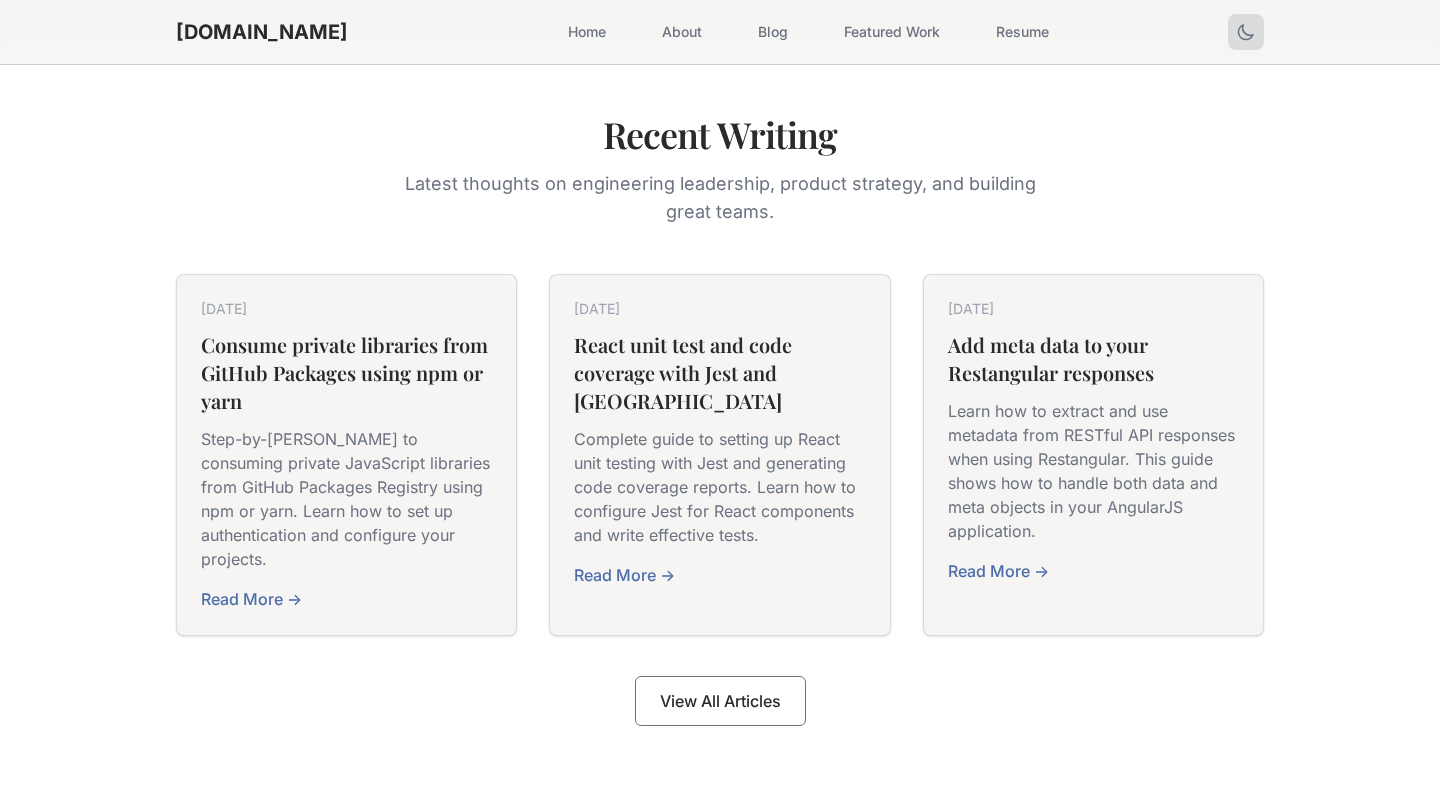 click on "Latest thoughts on engineering leadership, product strategy, and building great teams." at bounding box center [720, 198] 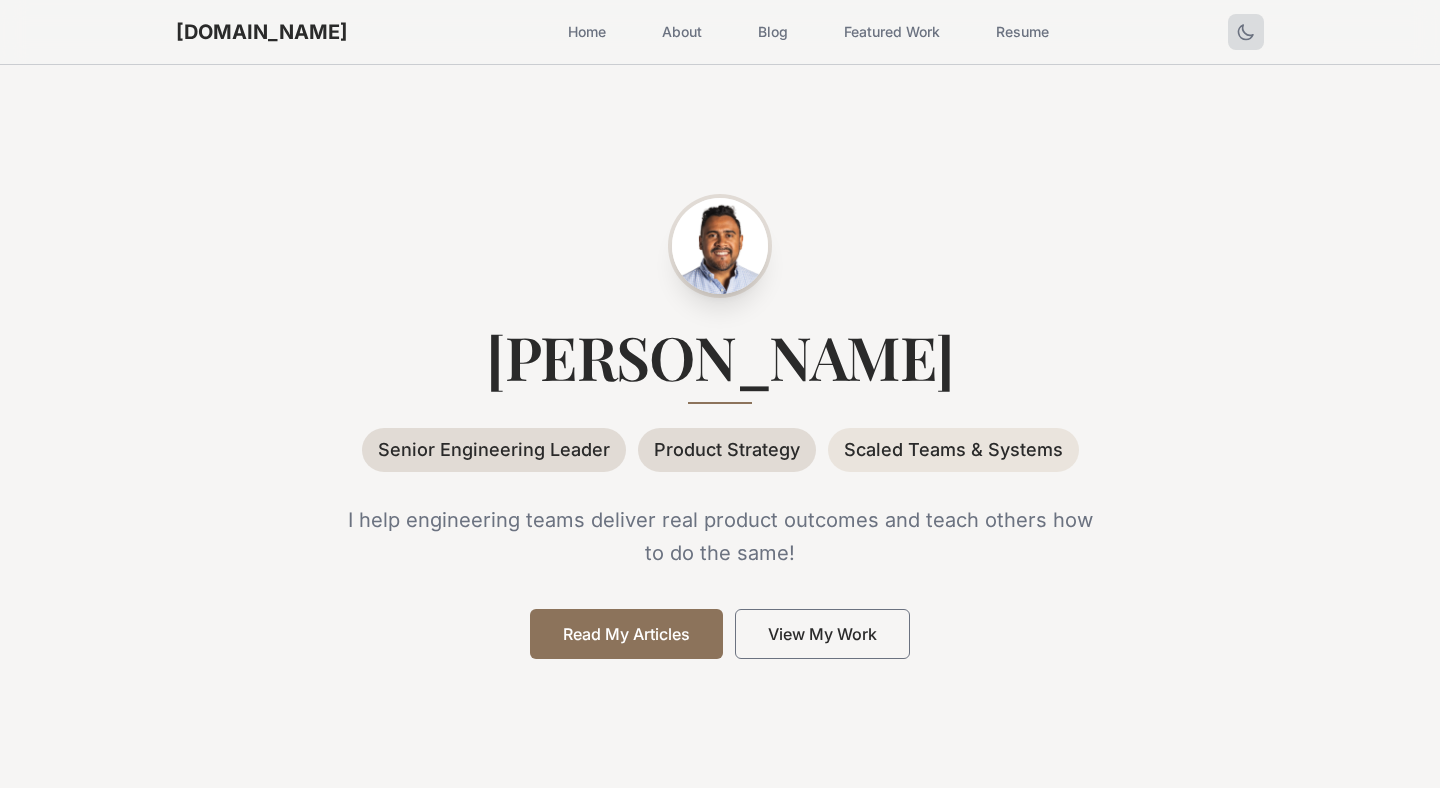 scroll, scrollTop: 66, scrollLeft: 0, axis: vertical 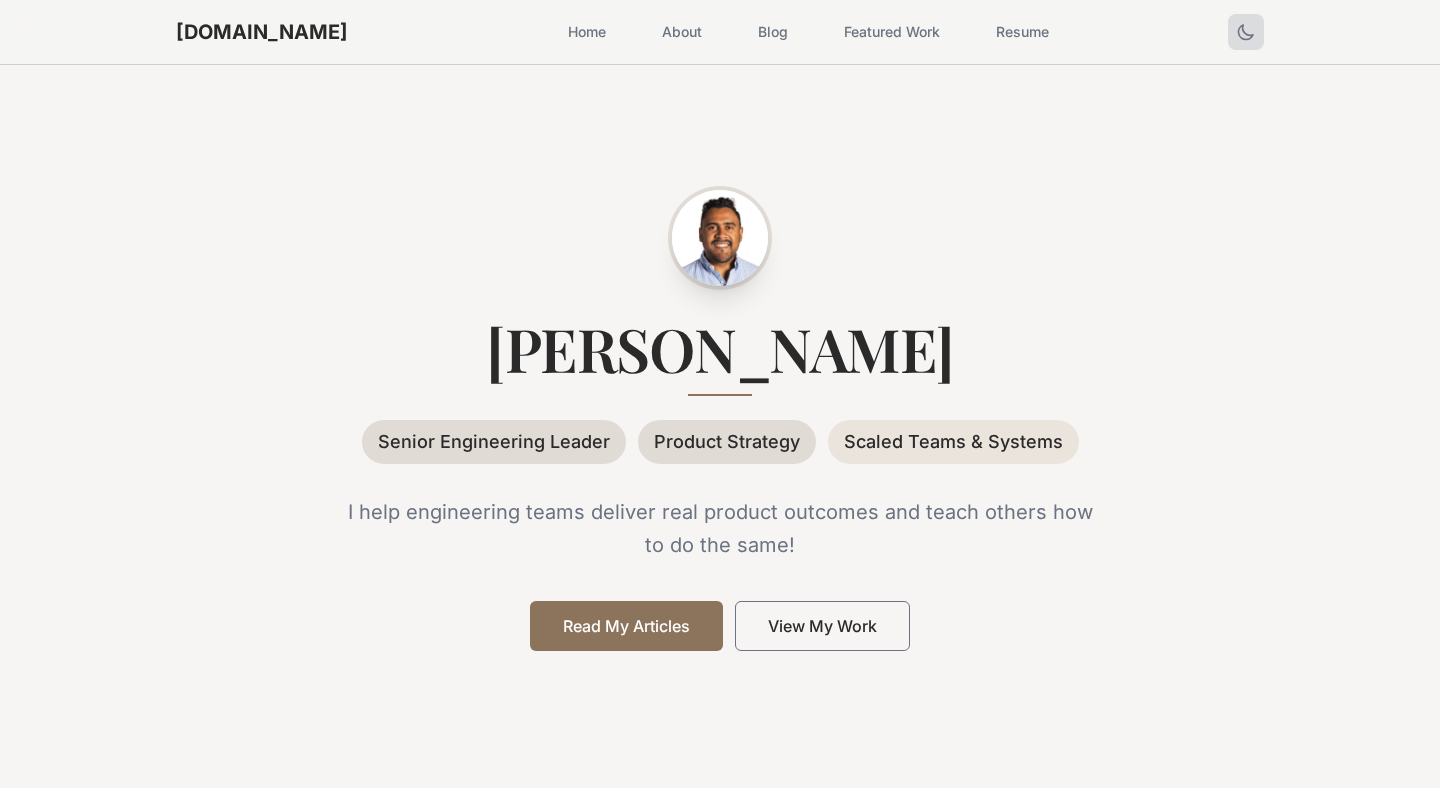 drag, startPoint x: 562, startPoint y: 199, endPoint x: 1030, endPoint y: 612, distance: 624.1738 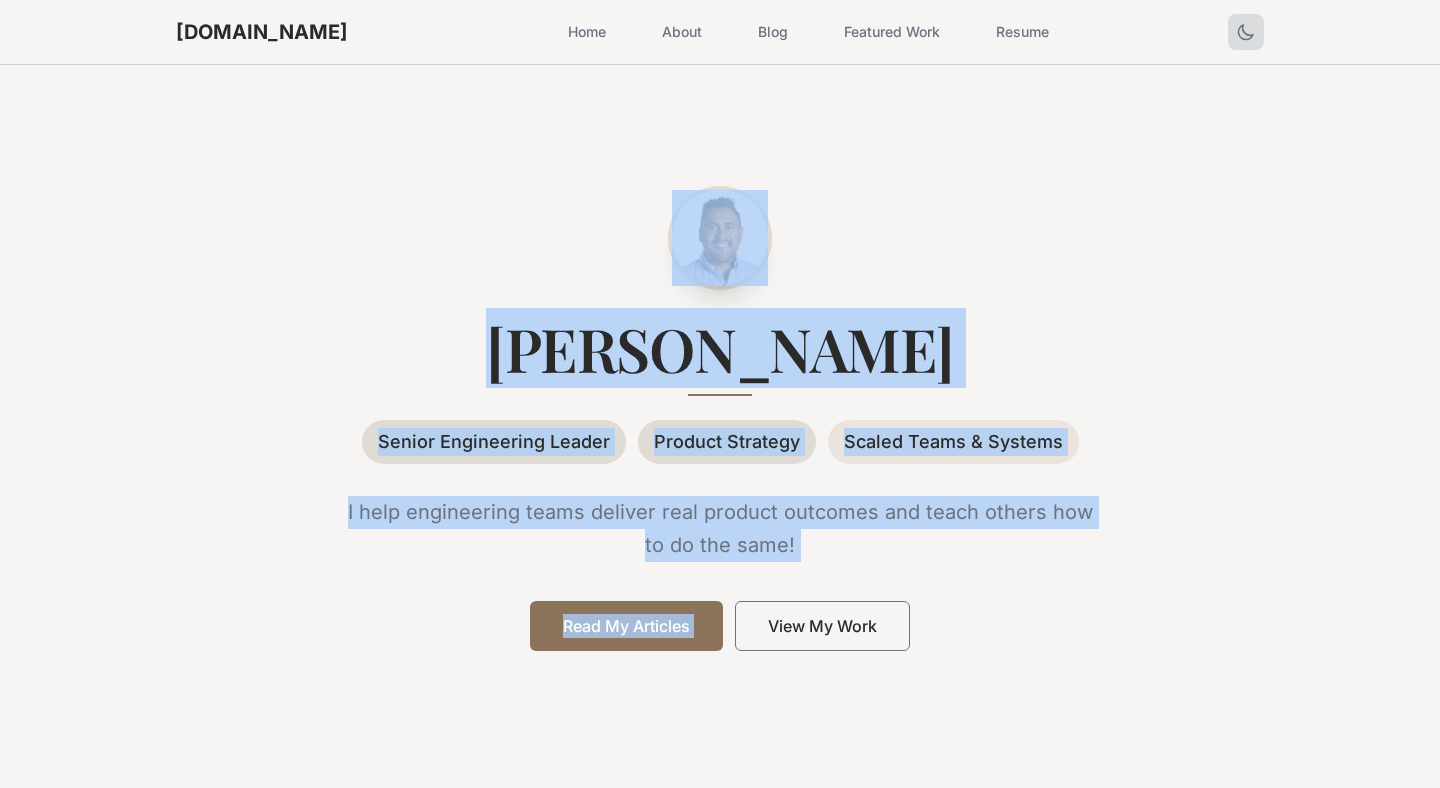 click on "Read My Articles
View My Work" at bounding box center [720, 626] 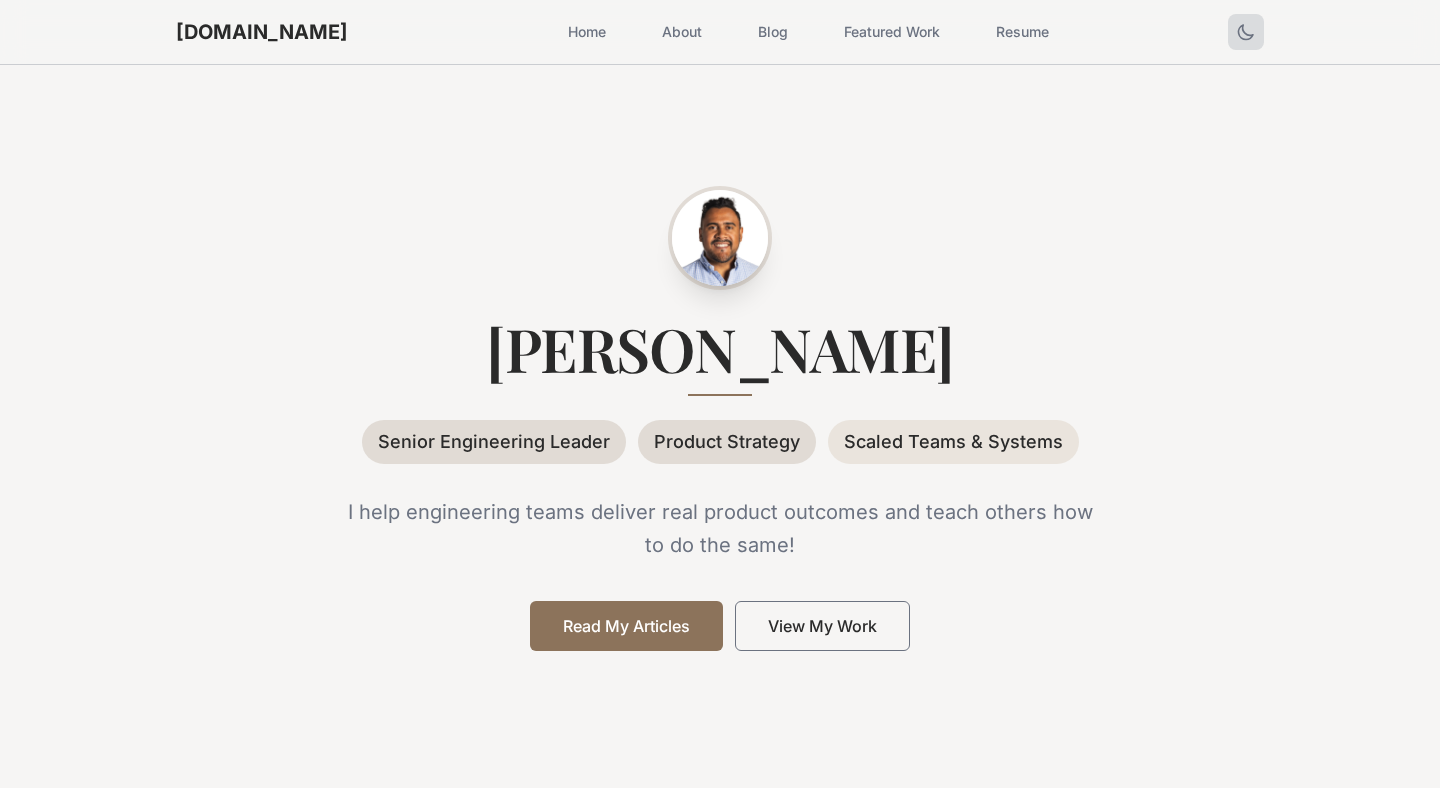 click on "I help engineering teams deliver real product outcomes and teach others how to do the
same!" at bounding box center (720, 528) 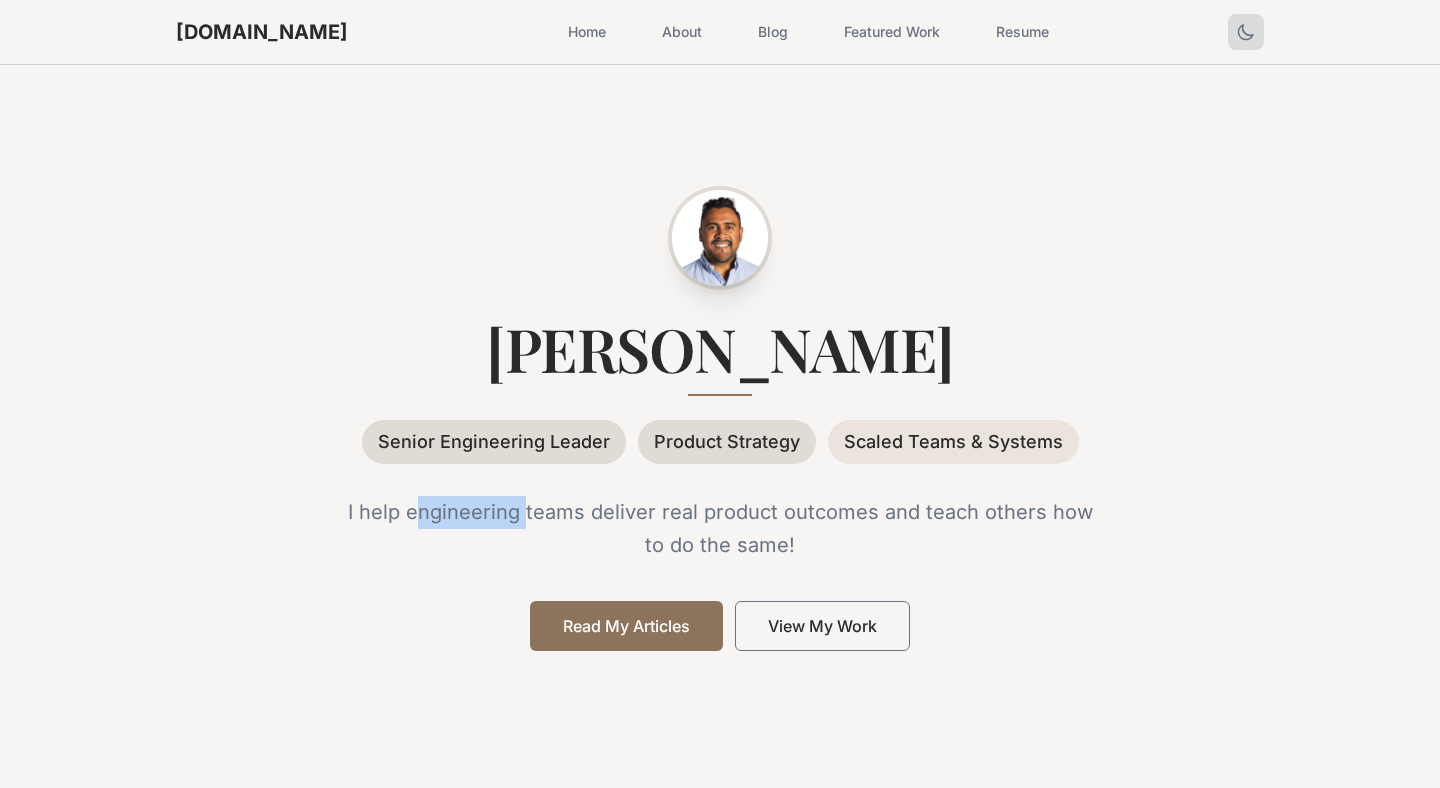 click on "I help engineering teams deliver real product outcomes and teach others how to do the
same!" at bounding box center (720, 528) 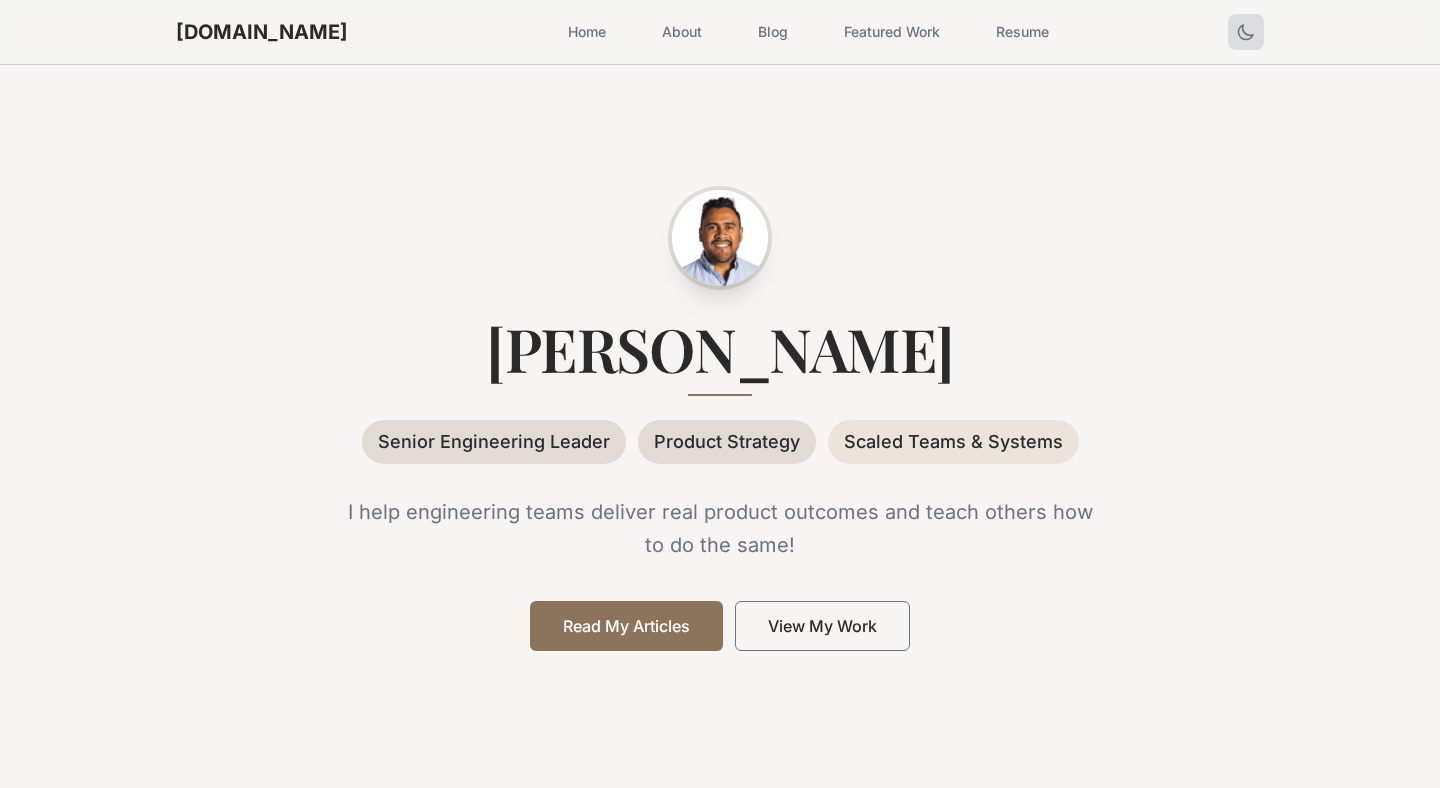 click on "I help engineering teams deliver real product outcomes and teach others how to do the
same!" at bounding box center (720, 528) 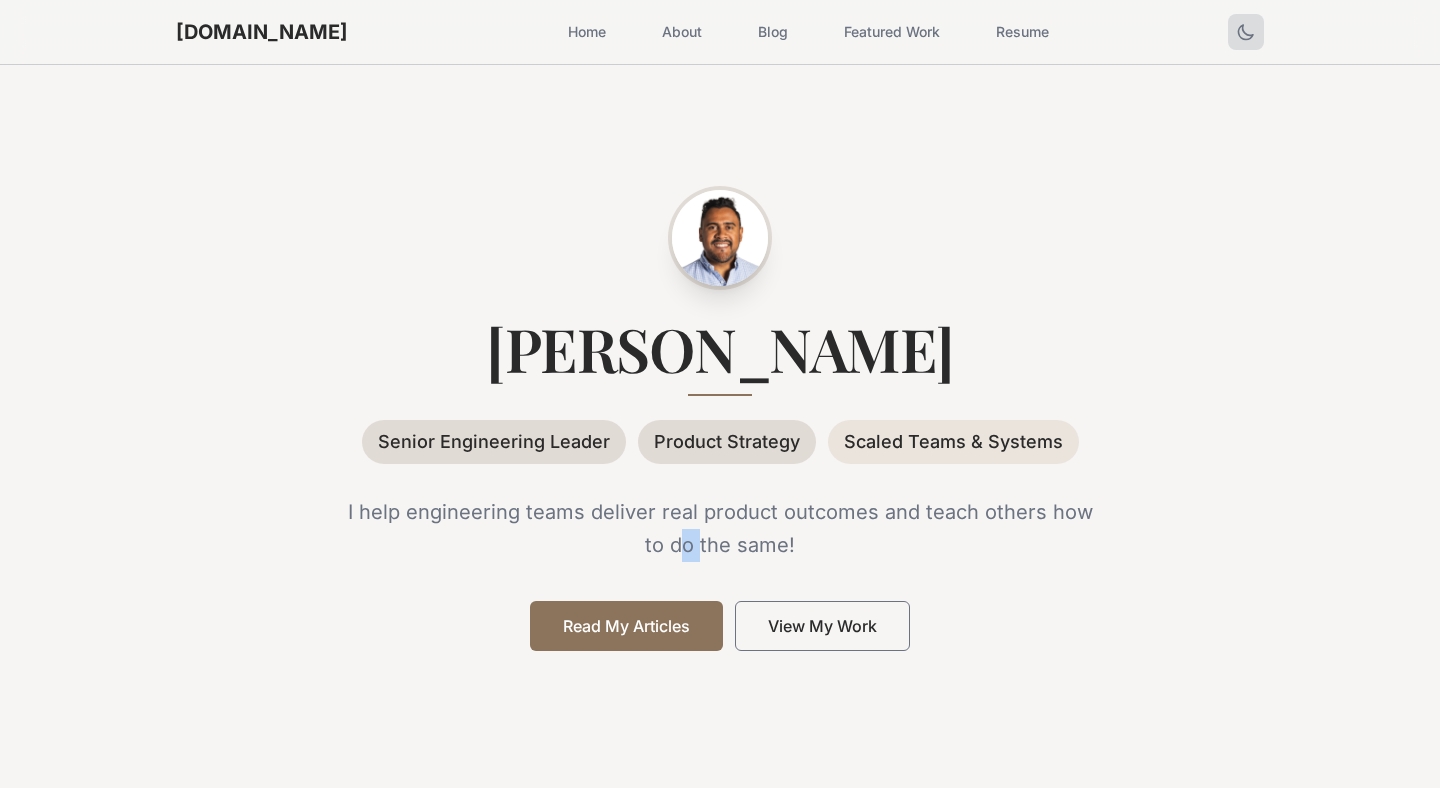 click on "I help engineering teams deliver real product outcomes and teach others how to do the
same!" at bounding box center (720, 528) 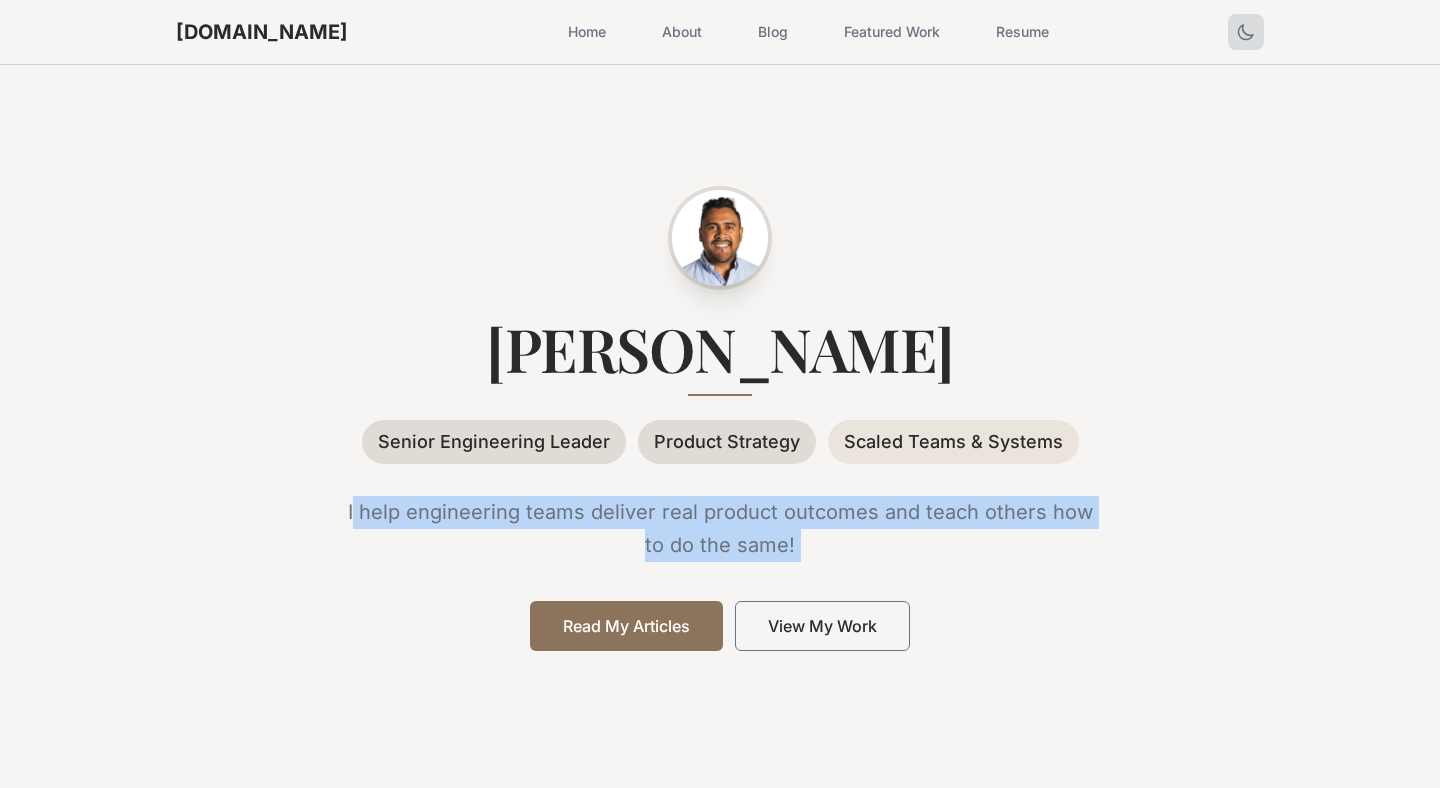 click on "I help engineering teams deliver real product outcomes and teach others how to do the
same!" at bounding box center (720, 528) 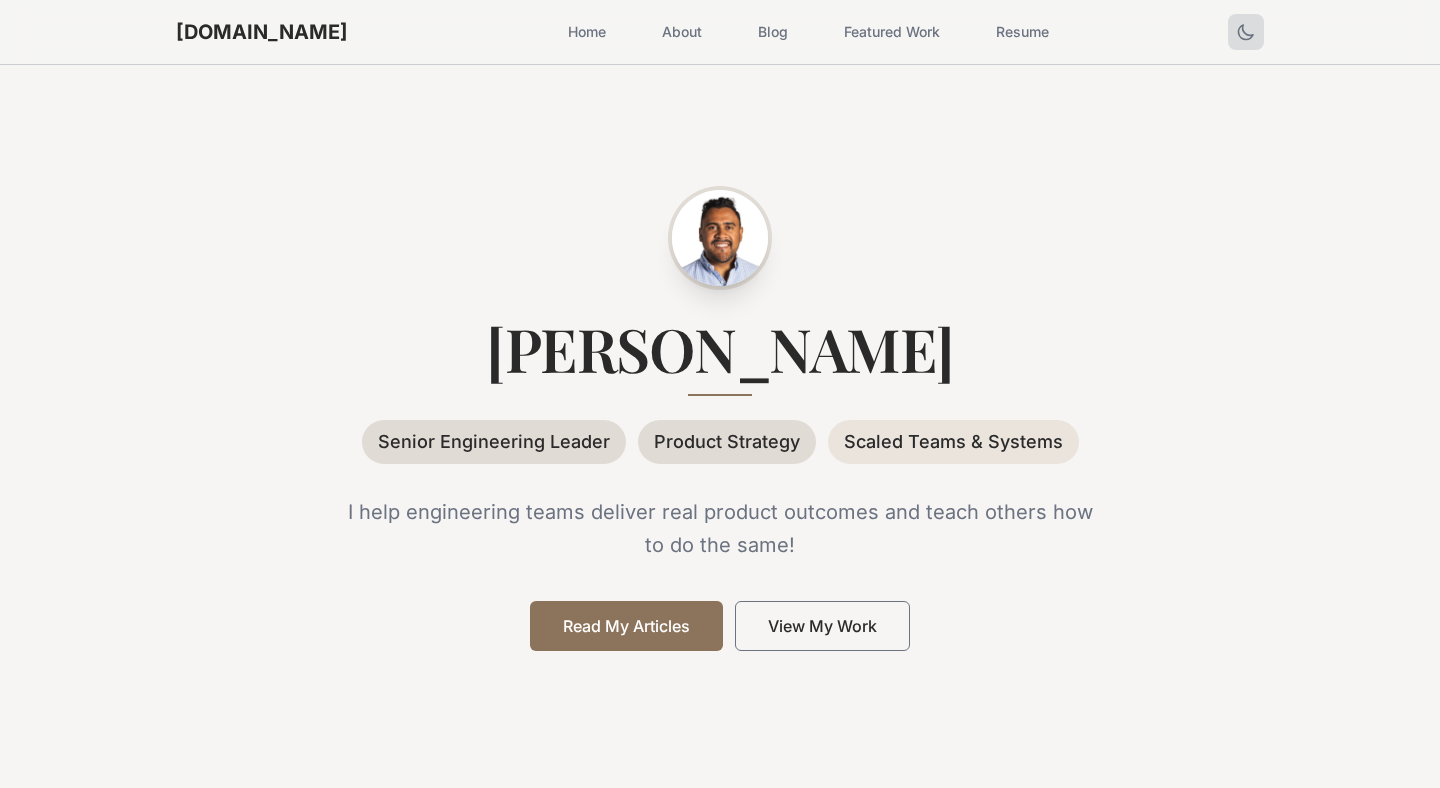 click on "I help engineering teams deliver real product outcomes and teach others how to do the
same!" at bounding box center (720, 528) 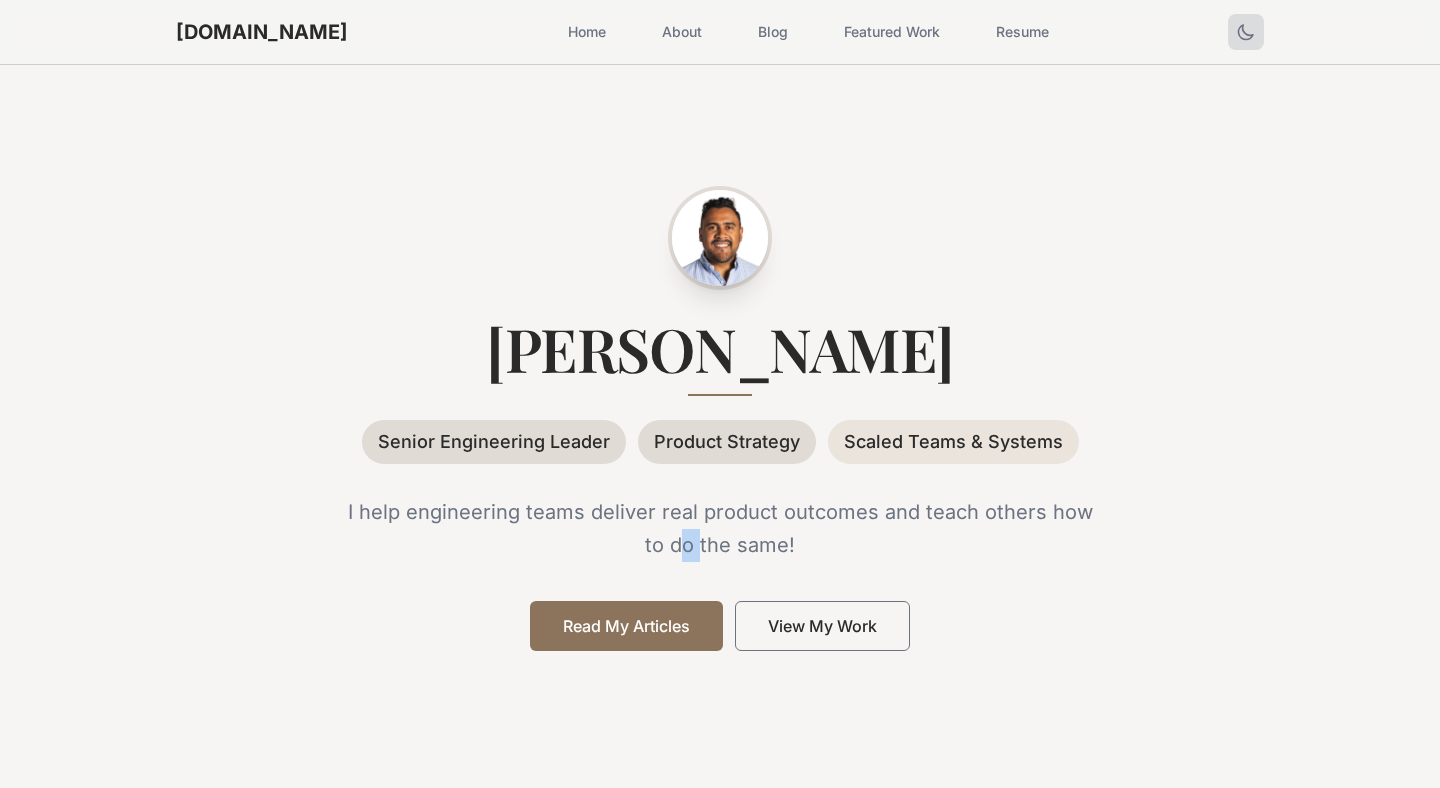 click on "I help engineering teams deliver real product outcomes and teach others how to do the
same!" at bounding box center (720, 528) 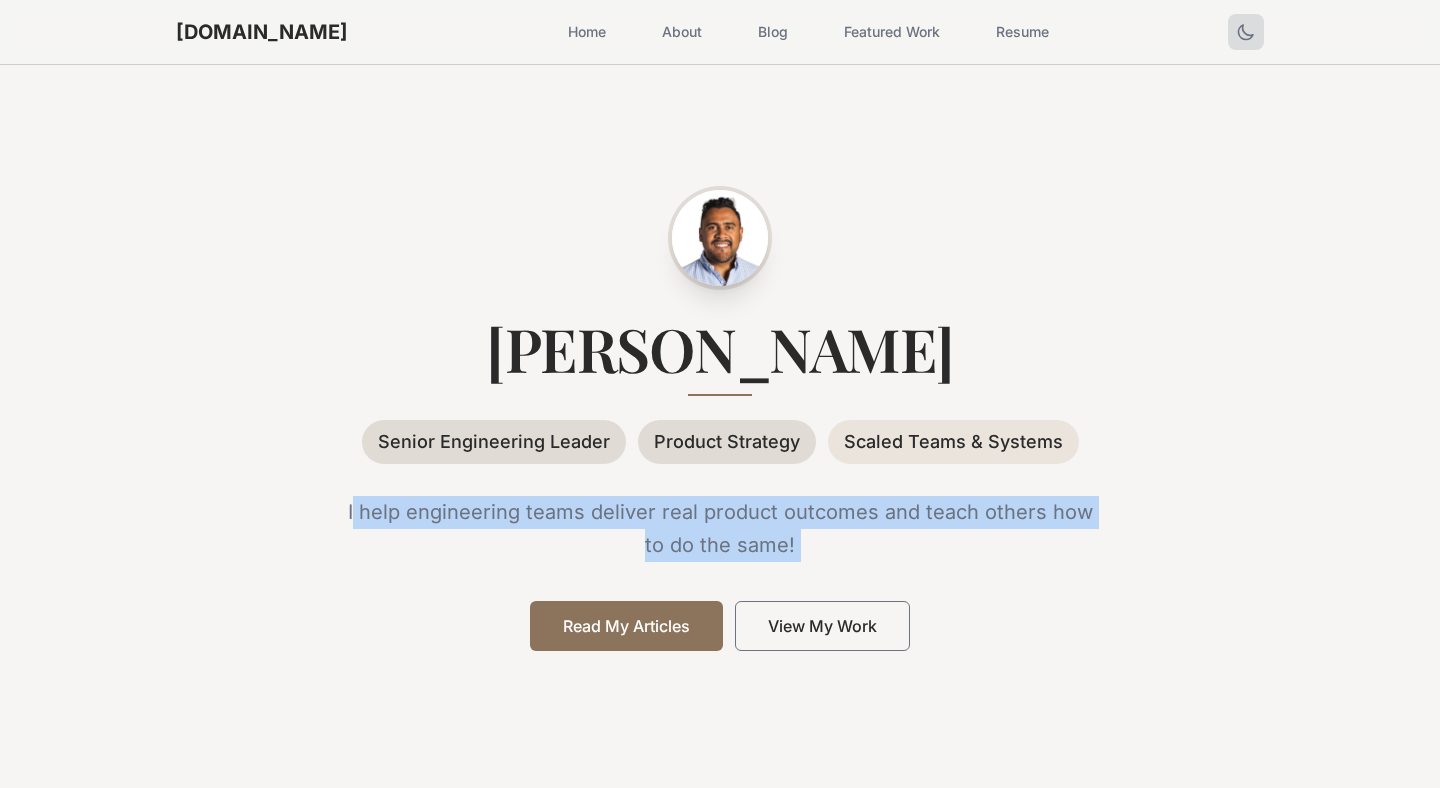 click on "I help engineering teams deliver real product outcomes and teach others how to do the
same!" at bounding box center (720, 528) 